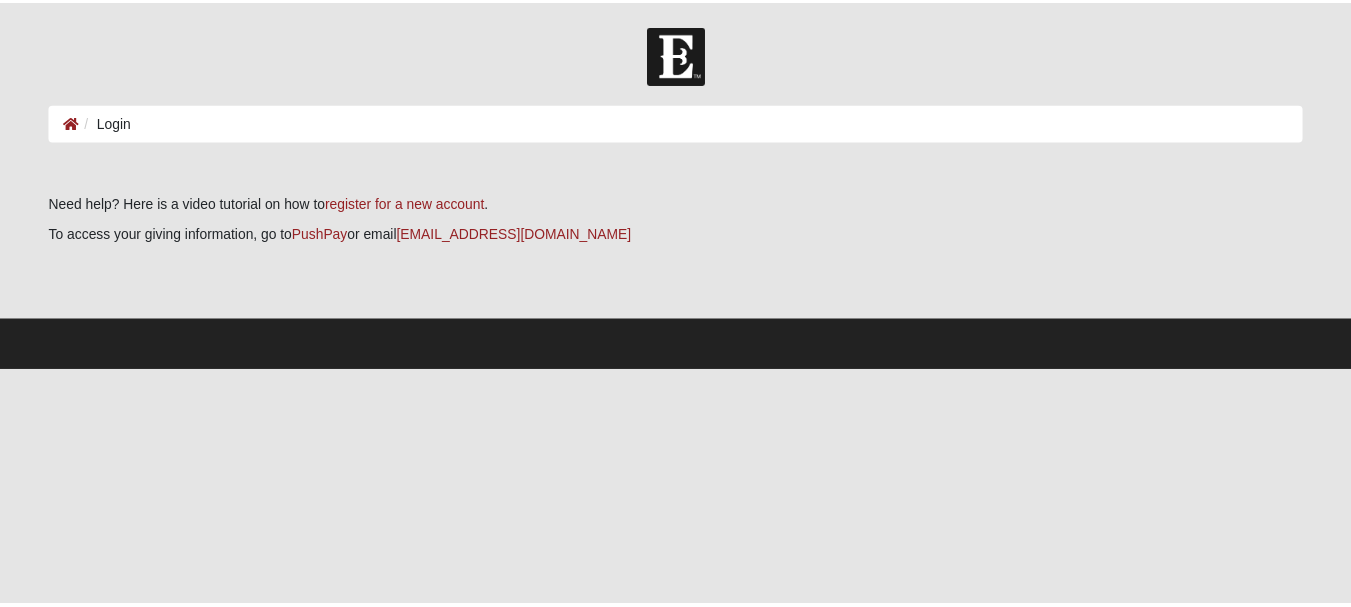 scroll, scrollTop: 0, scrollLeft: 0, axis: both 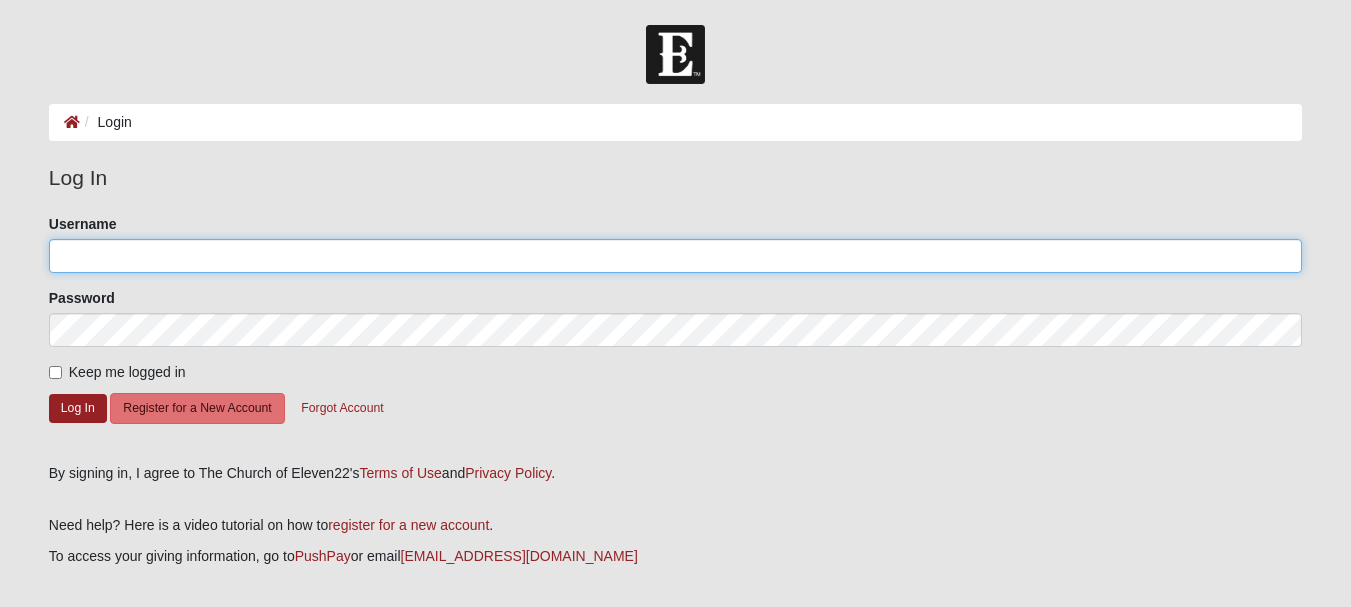 click on "Username" 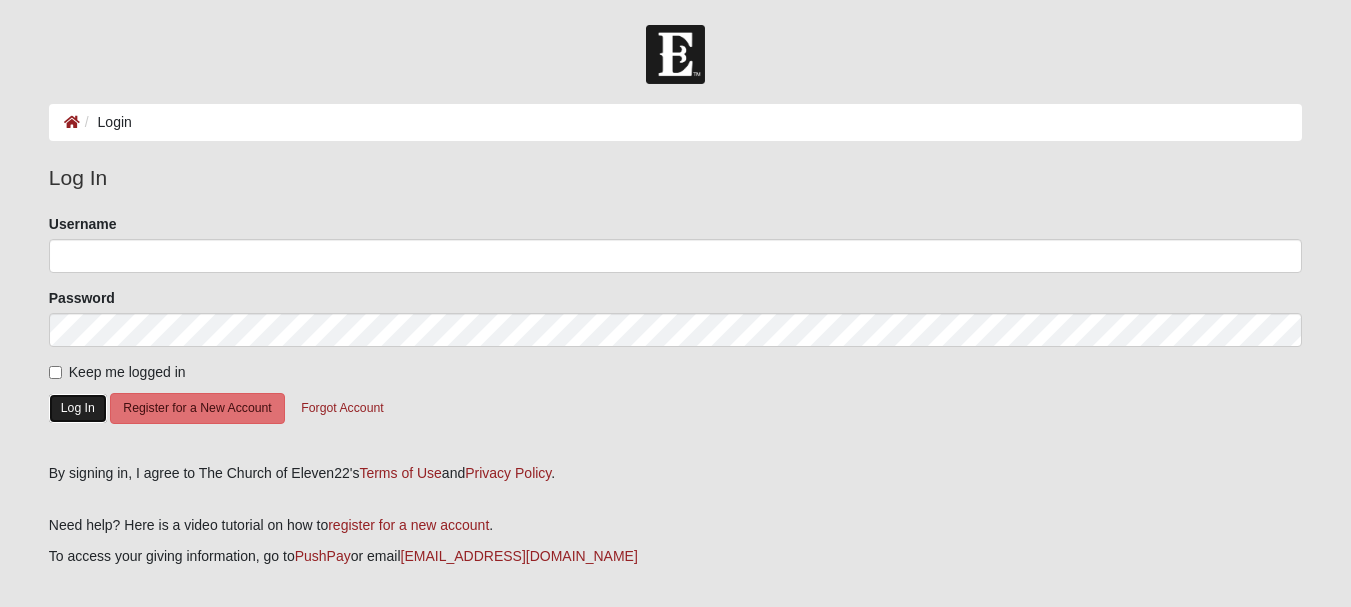 click on "Log In" 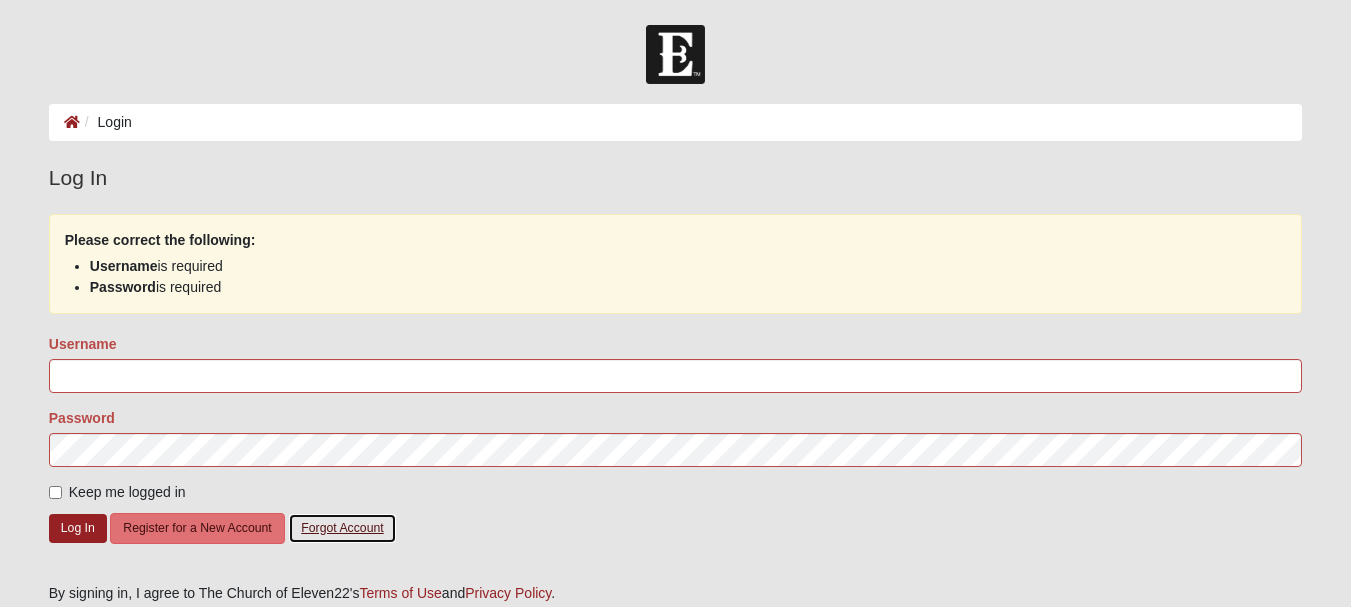 click on "Forgot Account" 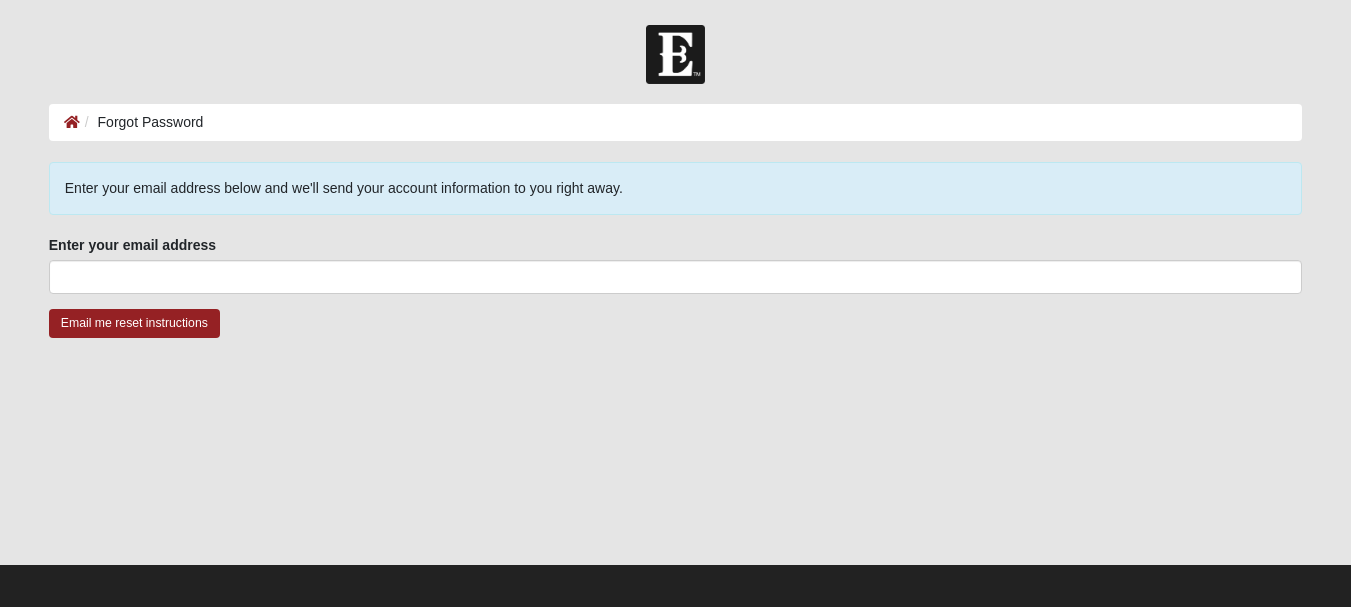 scroll, scrollTop: 0, scrollLeft: 0, axis: both 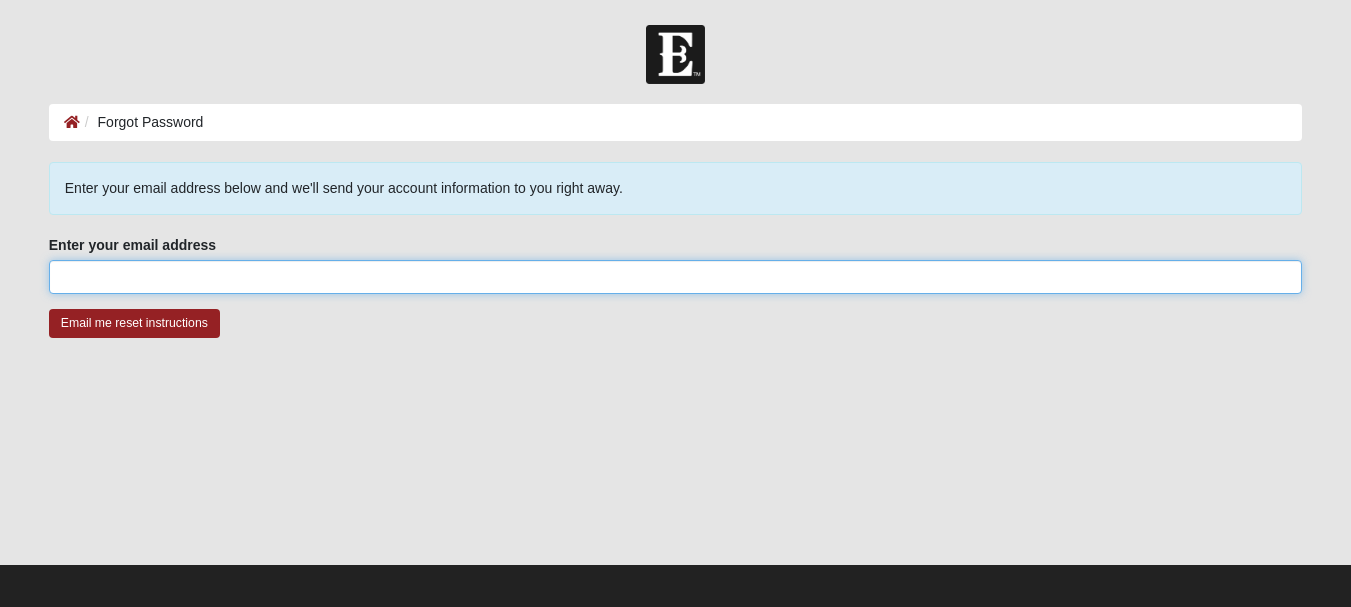 click on "Enter your email address" at bounding box center (675, 277) 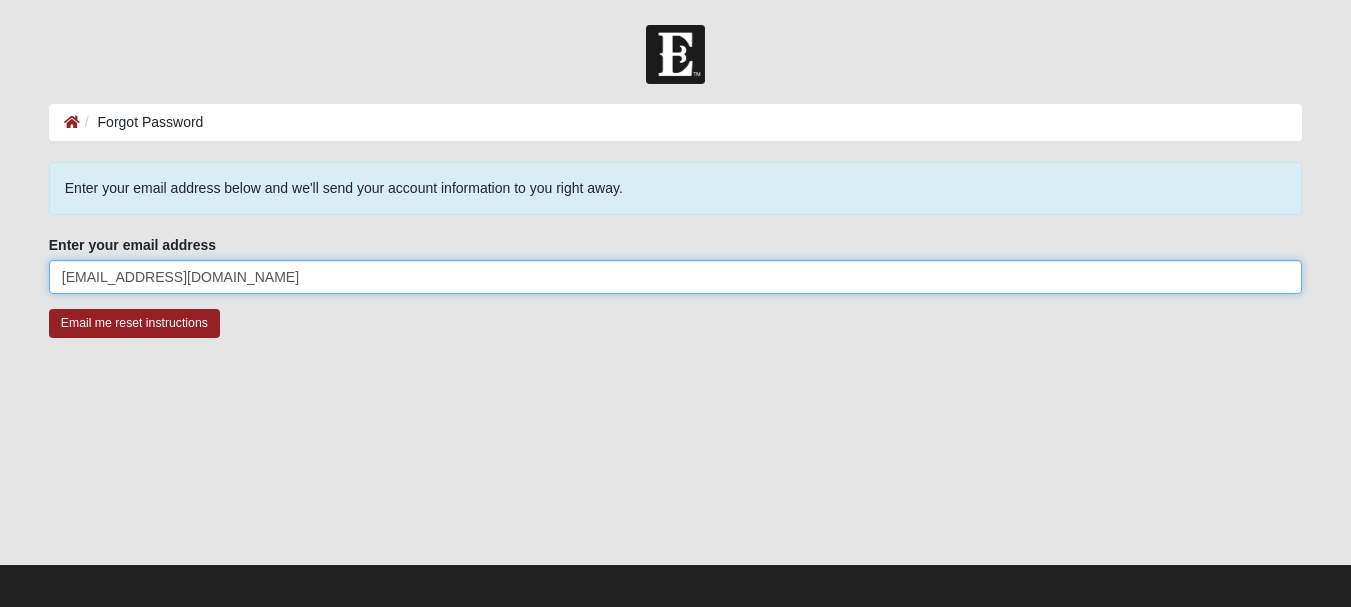 click on "[EMAIL_ADDRESS][DOMAIN_NAME]" at bounding box center [675, 277] 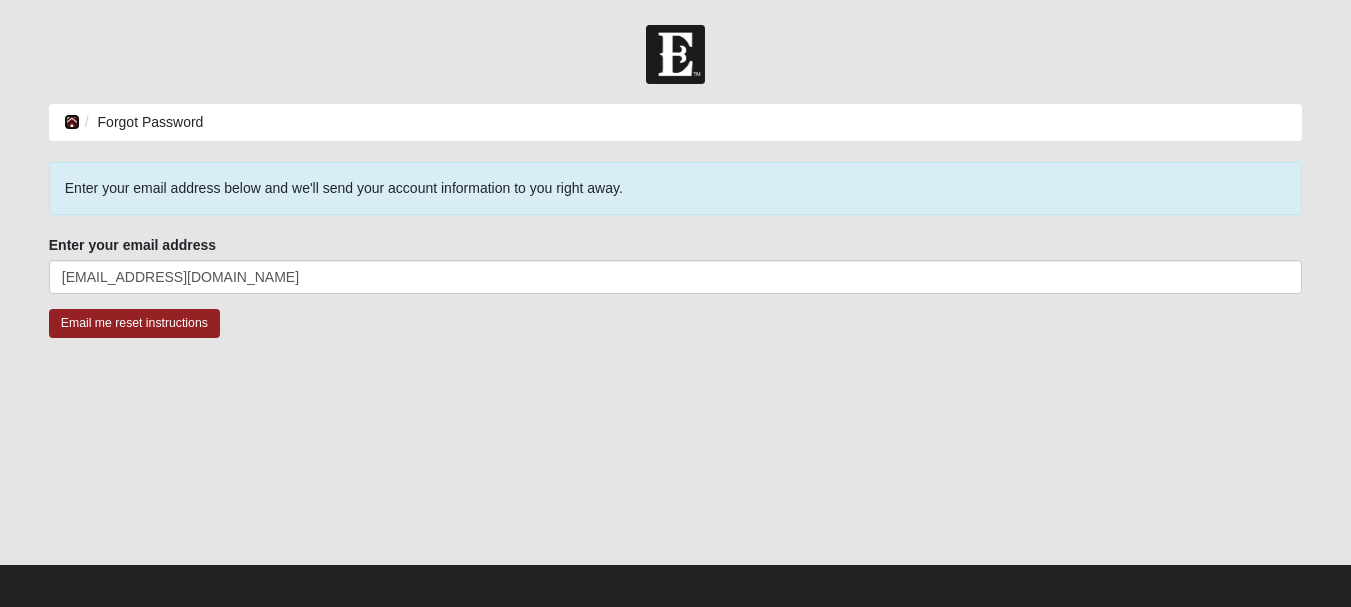 click at bounding box center (72, 122) 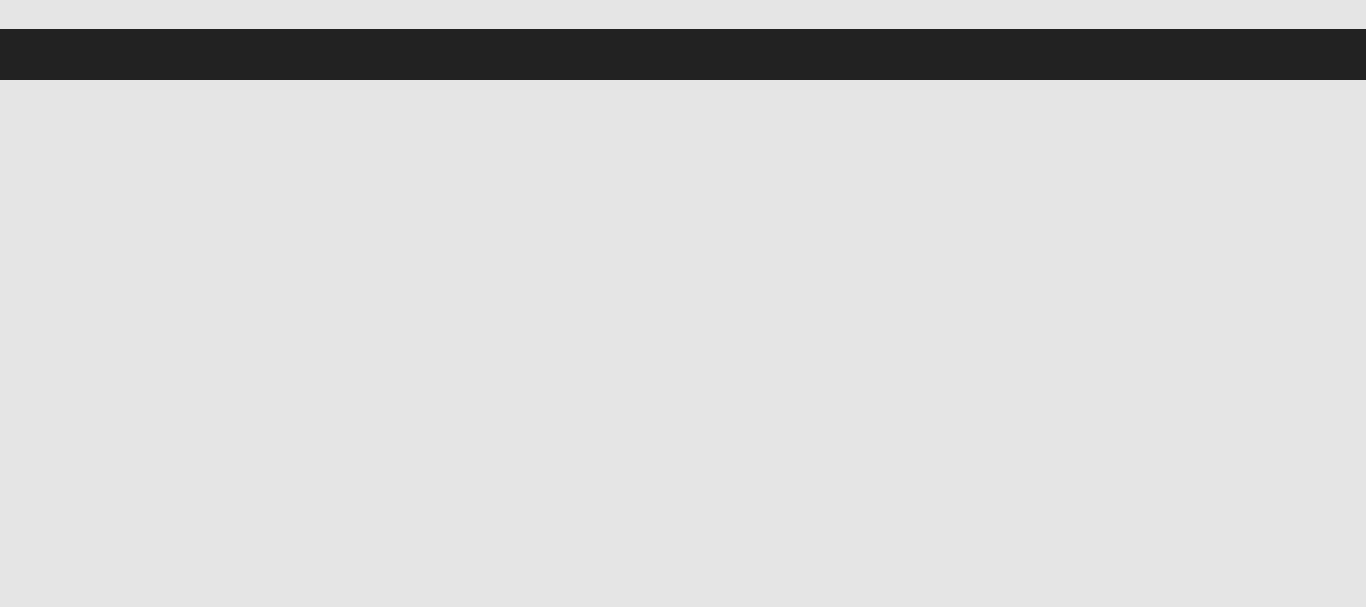 scroll, scrollTop: 0, scrollLeft: 0, axis: both 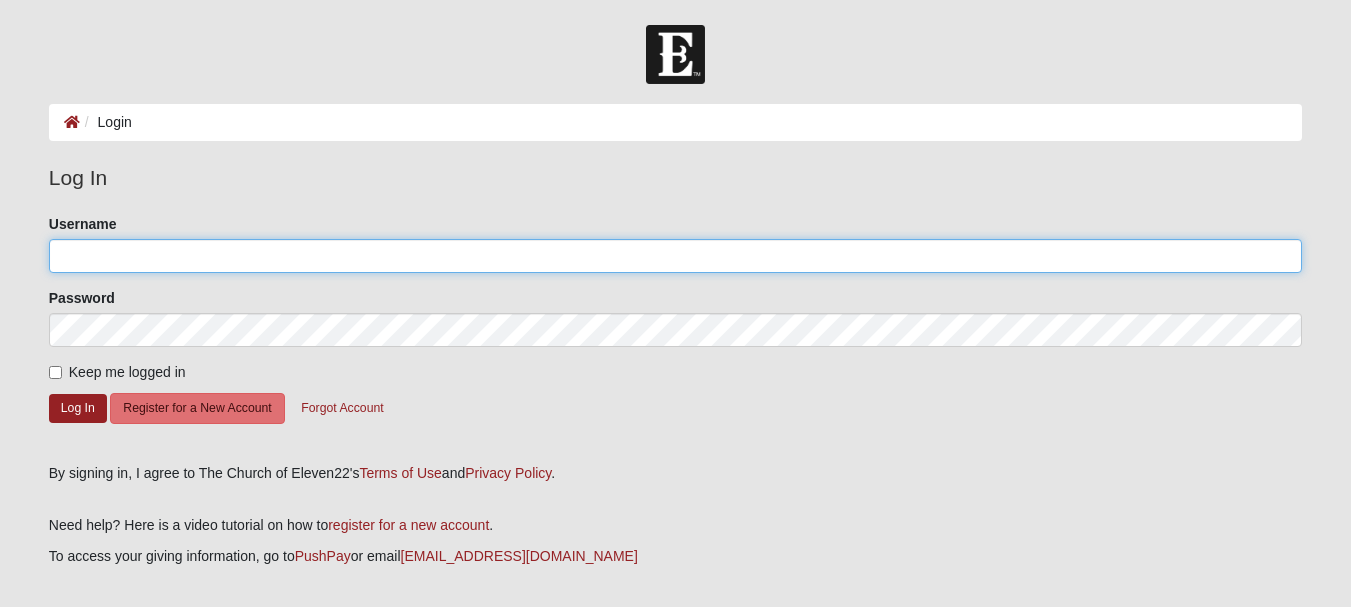 click on "Username" 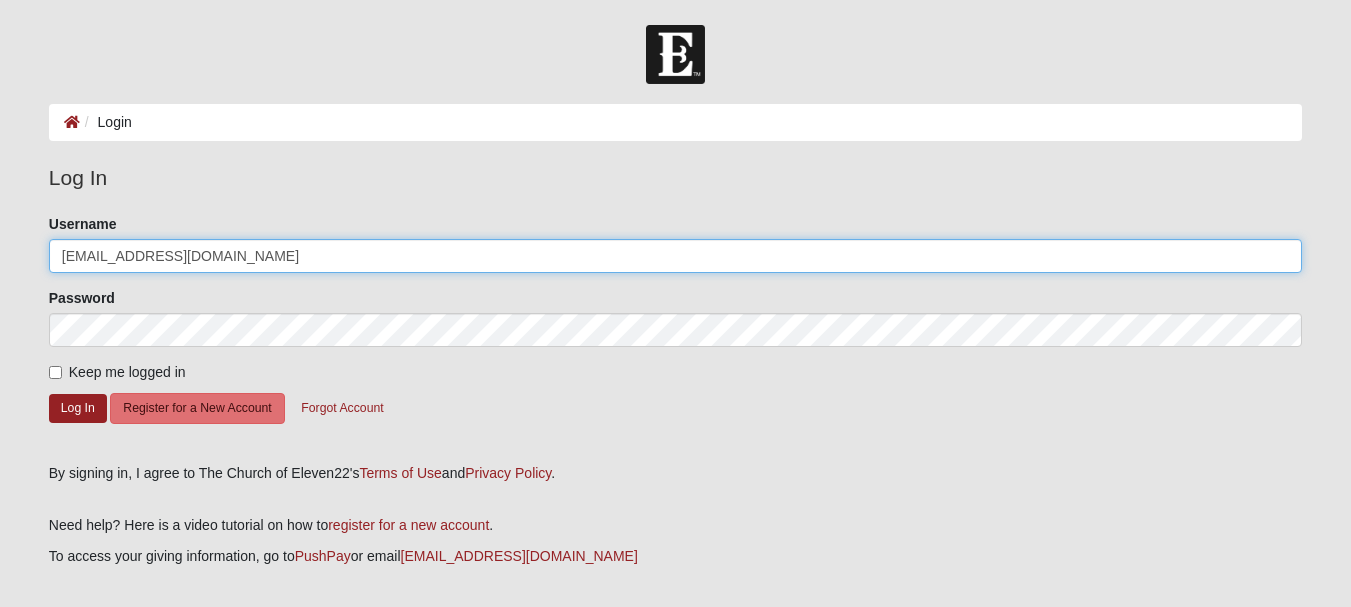 type on "[EMAIL_ADDRESS][DOMAIN_NAME]" 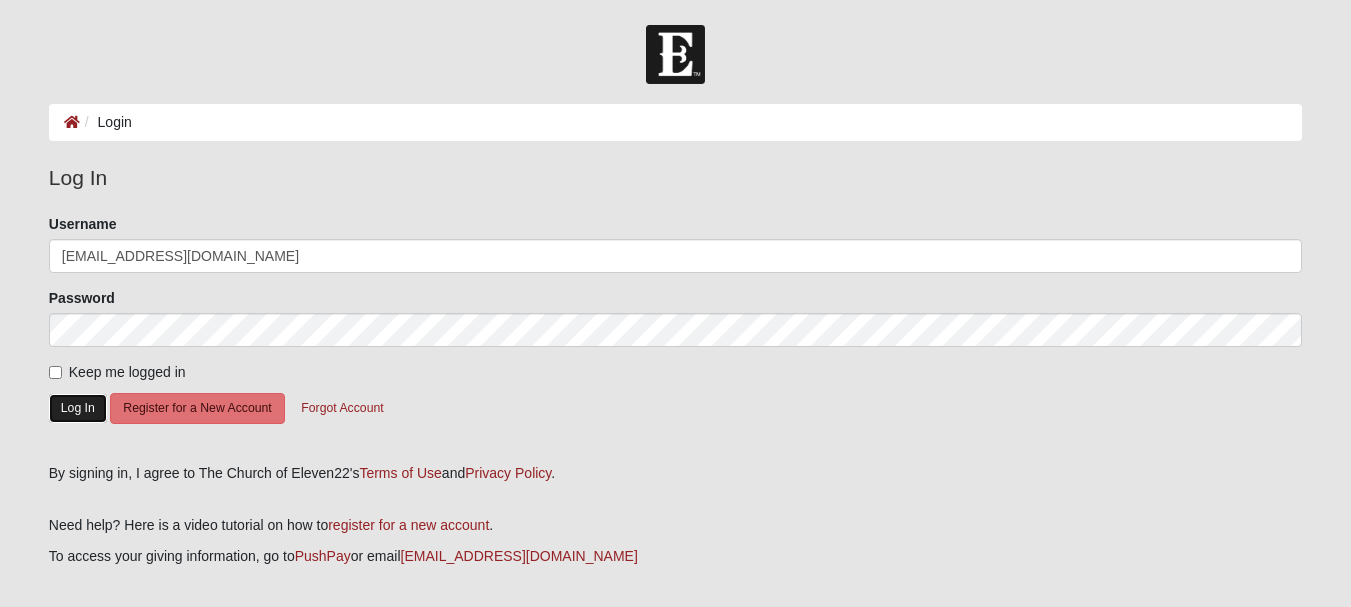 click on "Log In" 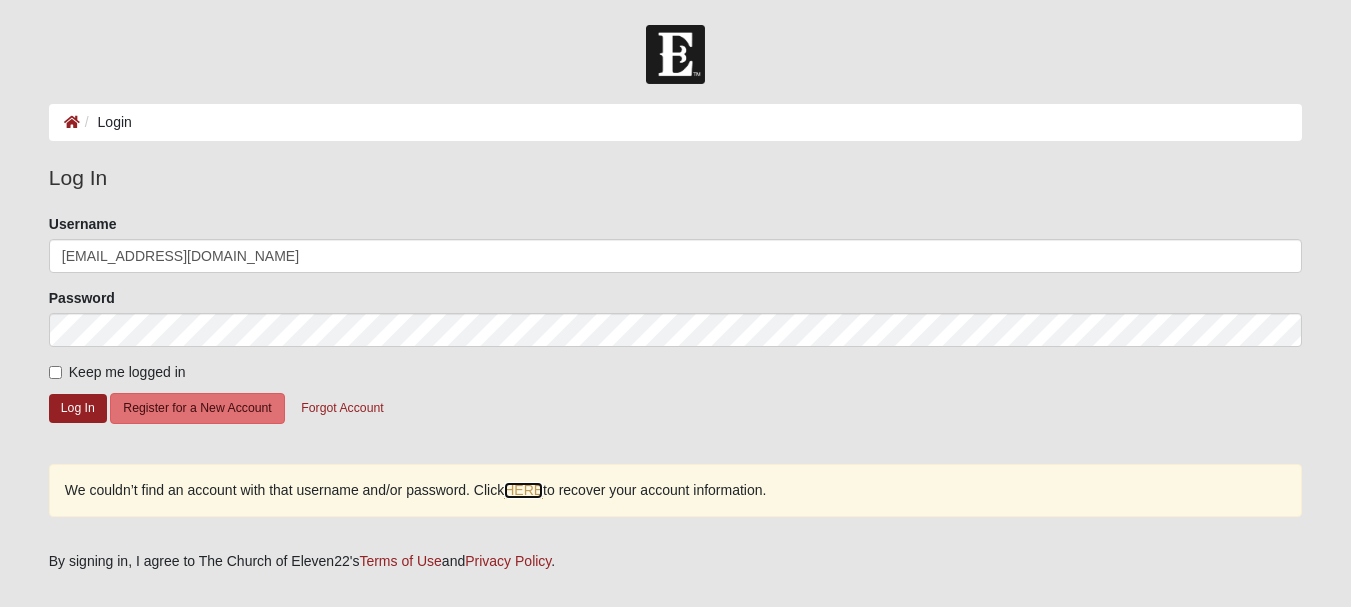 click on "HERE" at bounding box center (523, 490) 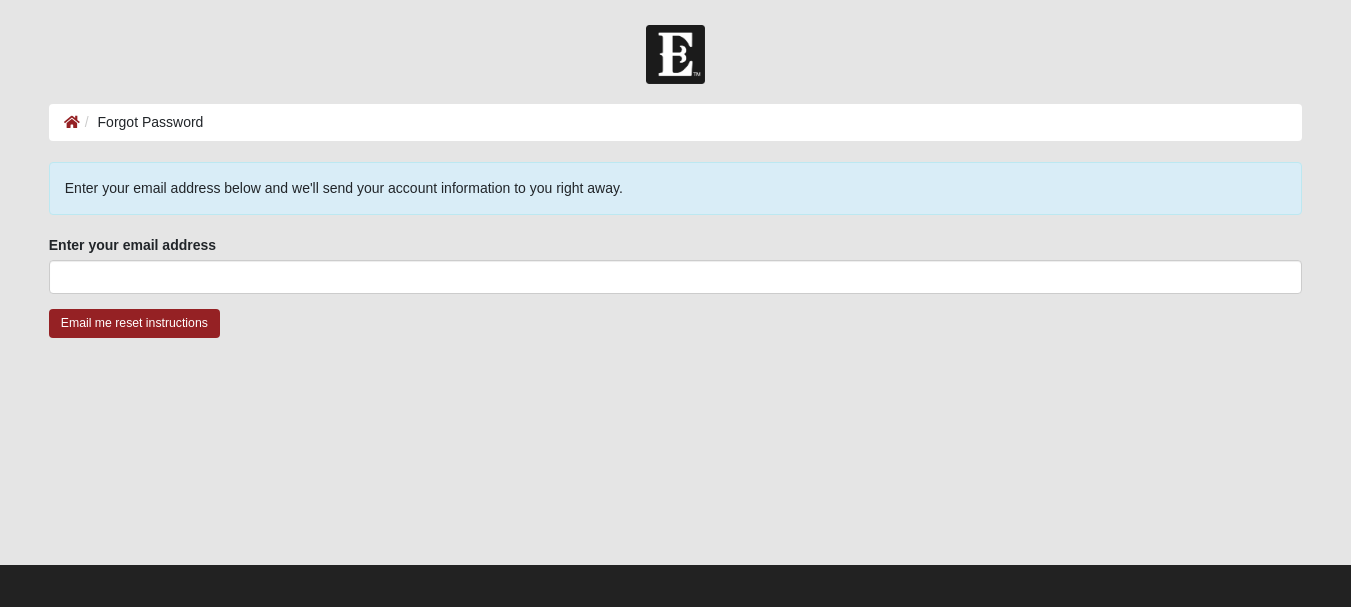 scroll, scrollTop: 0, scrollLeft: 0, axis: both 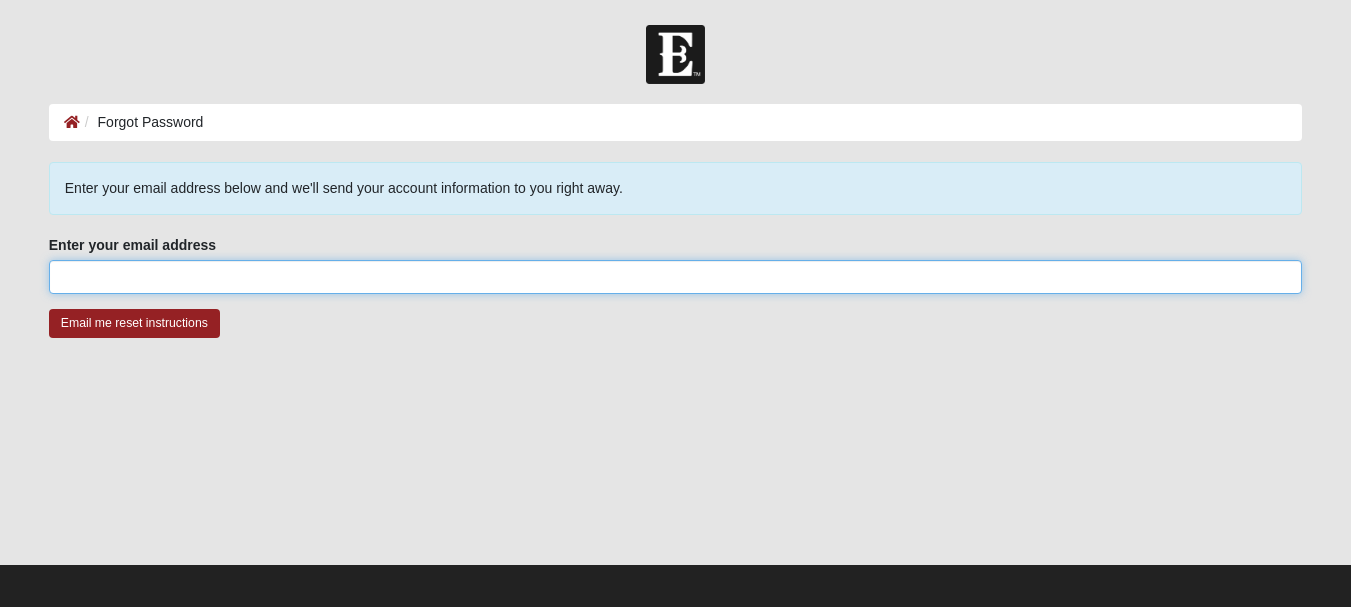 click on "Enter your email address" at bounding box center (675, 277) 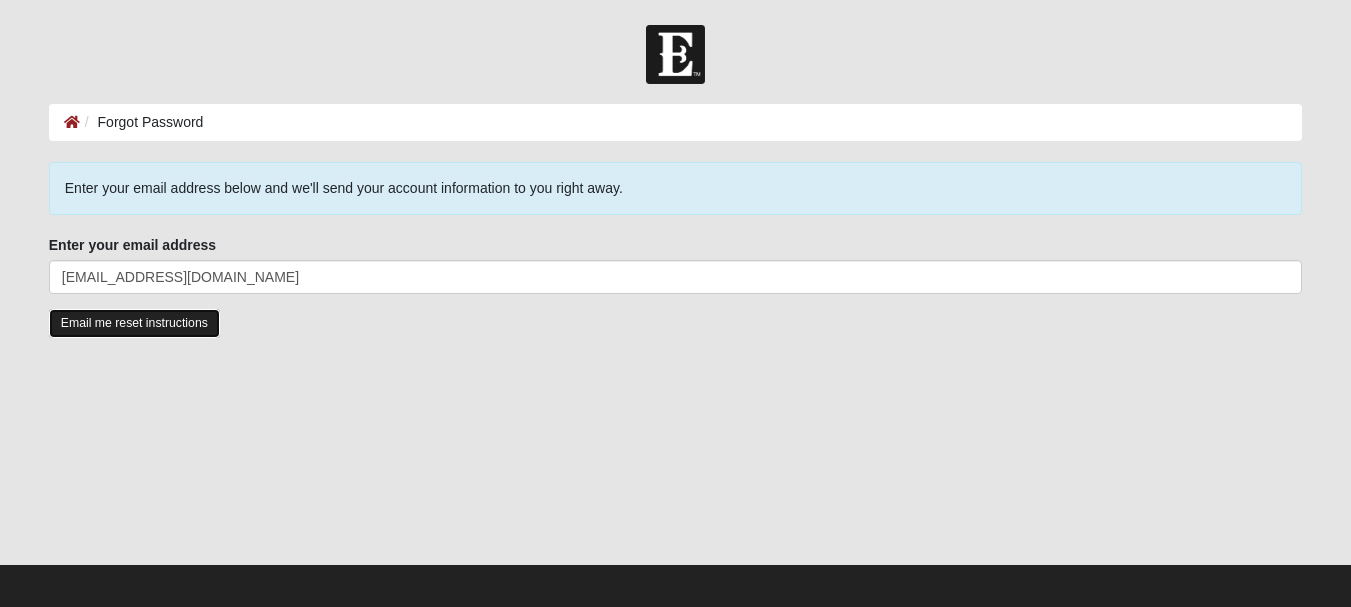 click on "Email me reset instructions" at bounding box center [134, 323] 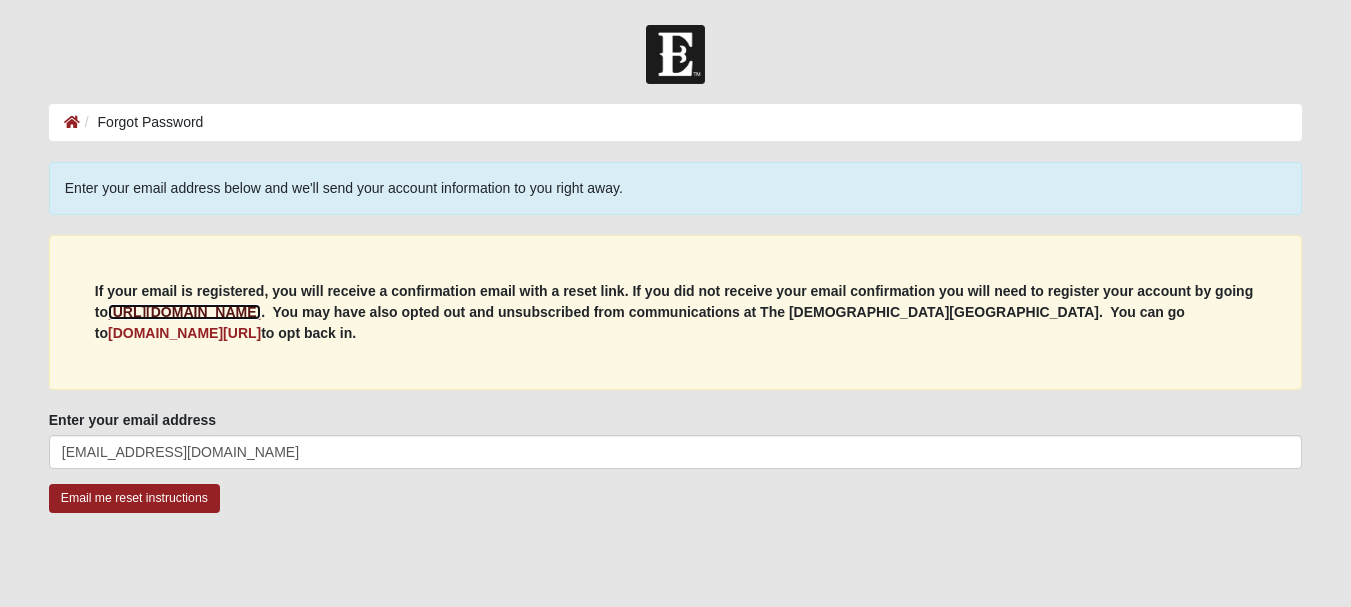 click on "https://my.coe22.com/register" at bounding box center (184, 312) 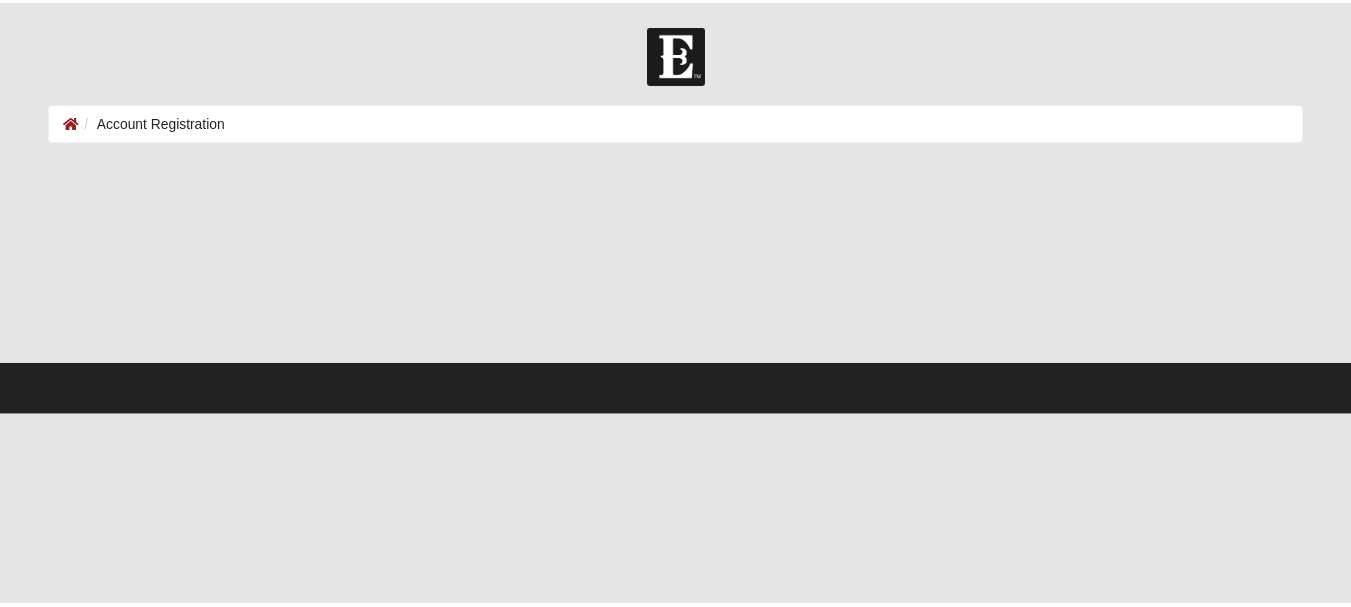 scroll, scrollTop: 0, scrollLeft: 0, axis: both 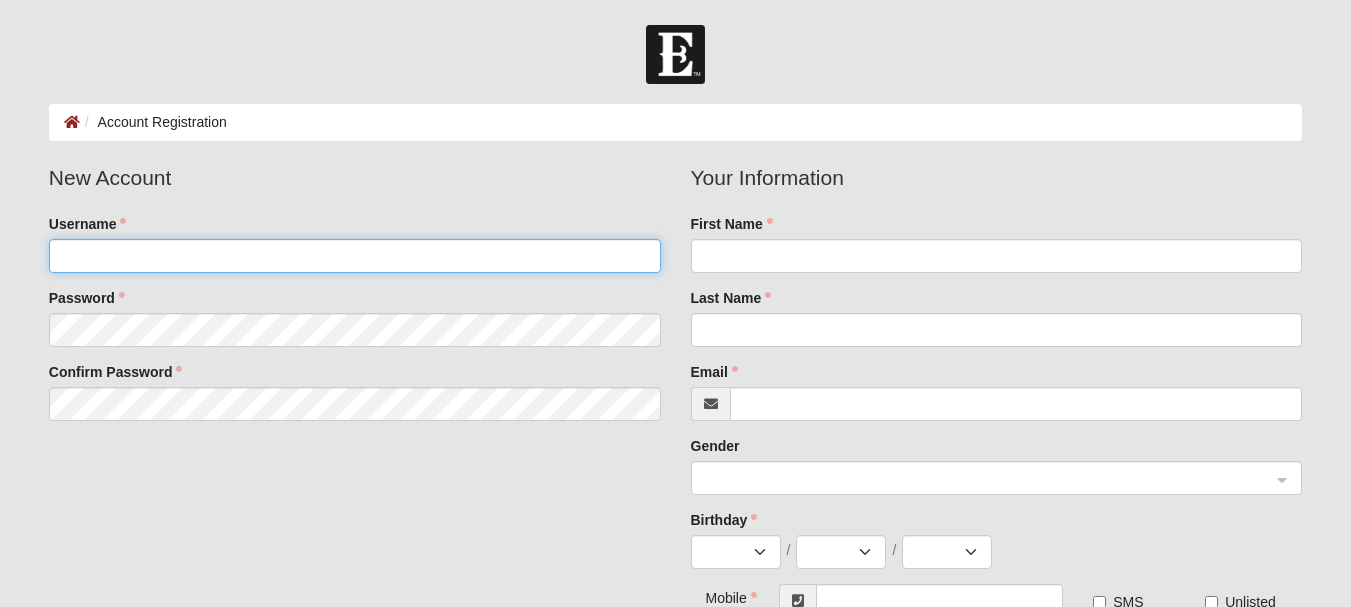 click on "Username" 